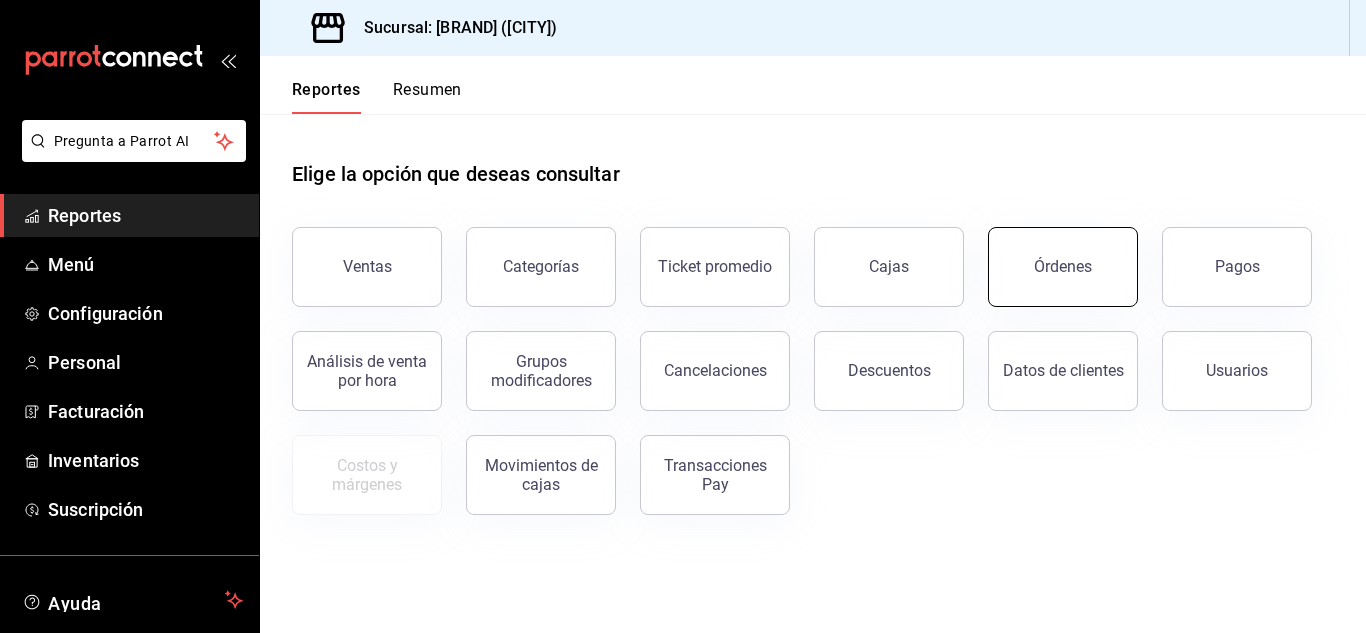 scroll, scrollTop: 0, scrollLeft: 0, axis: both 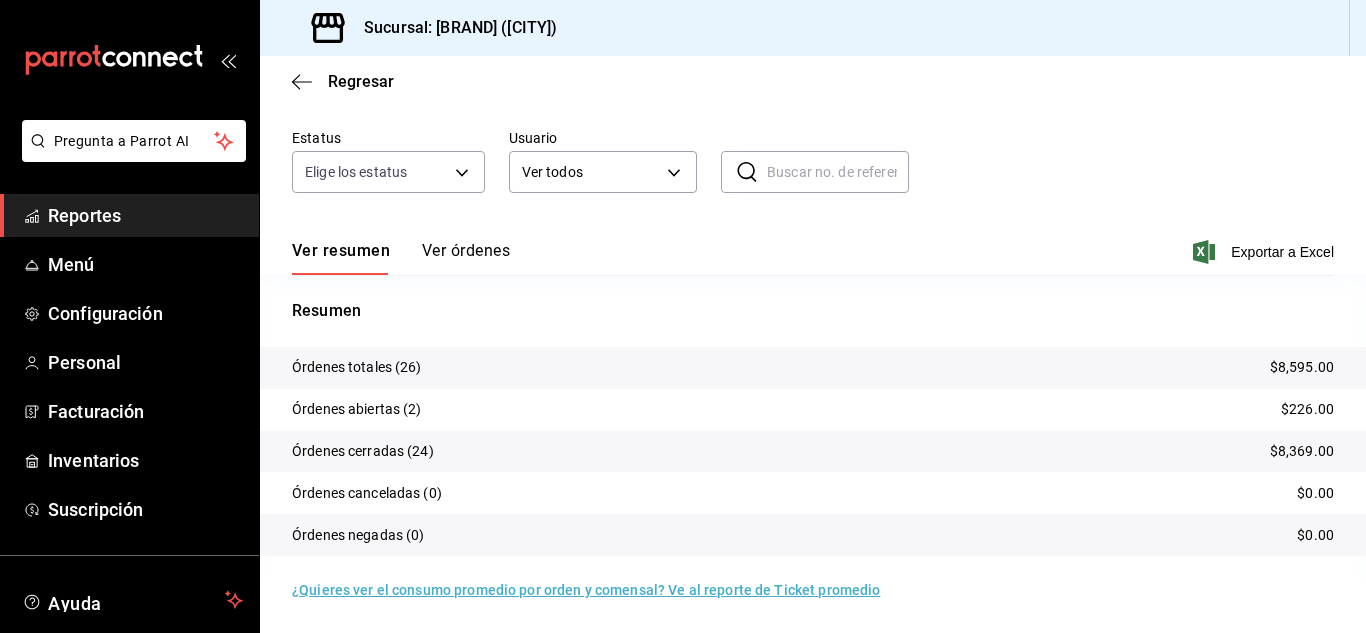 click on "Reportes" at bounding box center (145, 215) 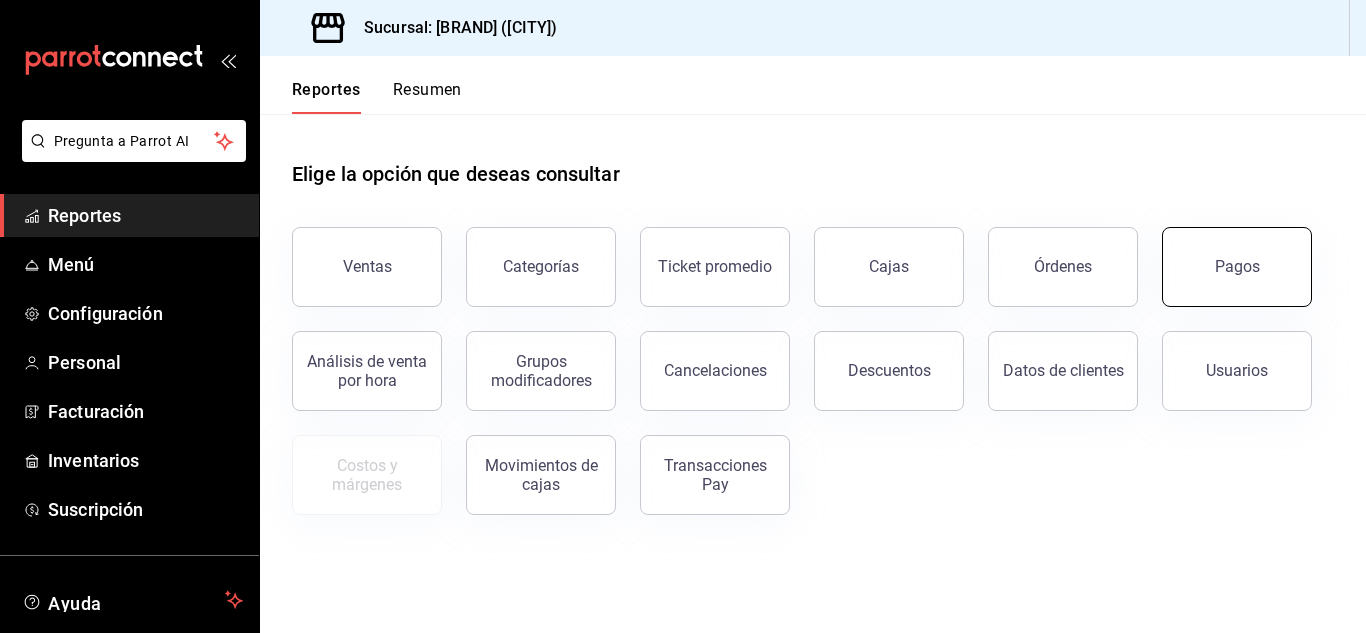 click on "Pagos" at bounding box center (1237, 267) 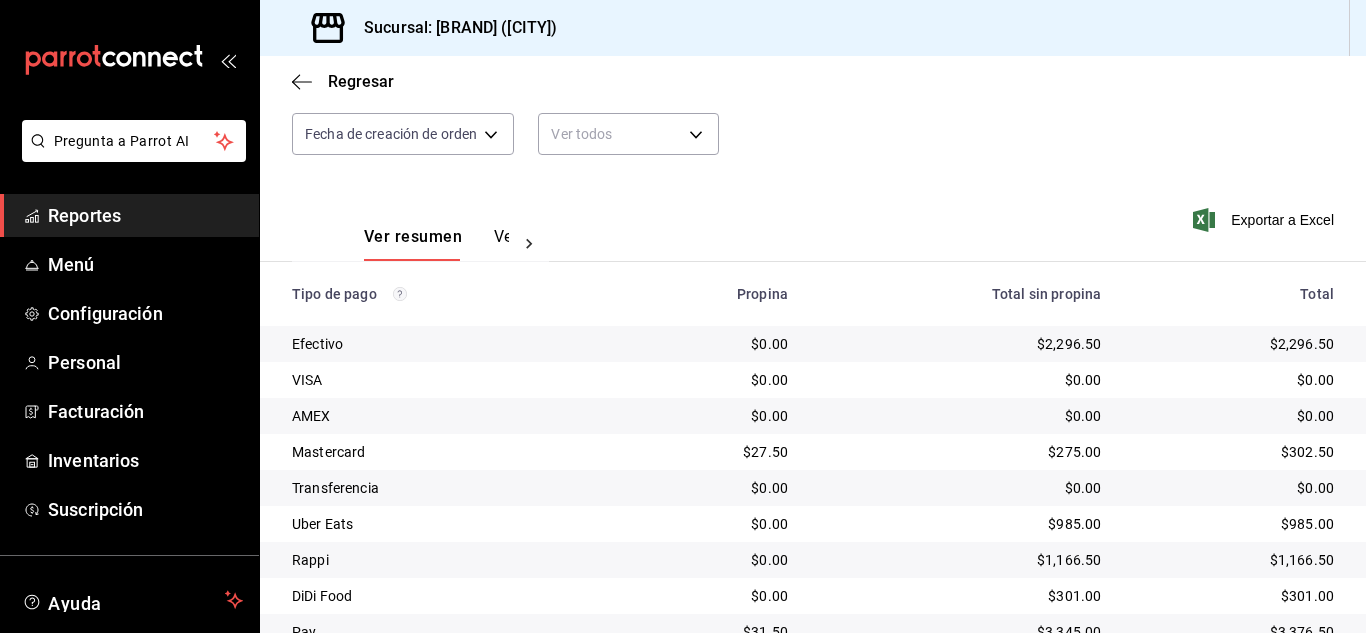 scroll, scrollTop: 286, scrollLeft: 0, axis: vertical 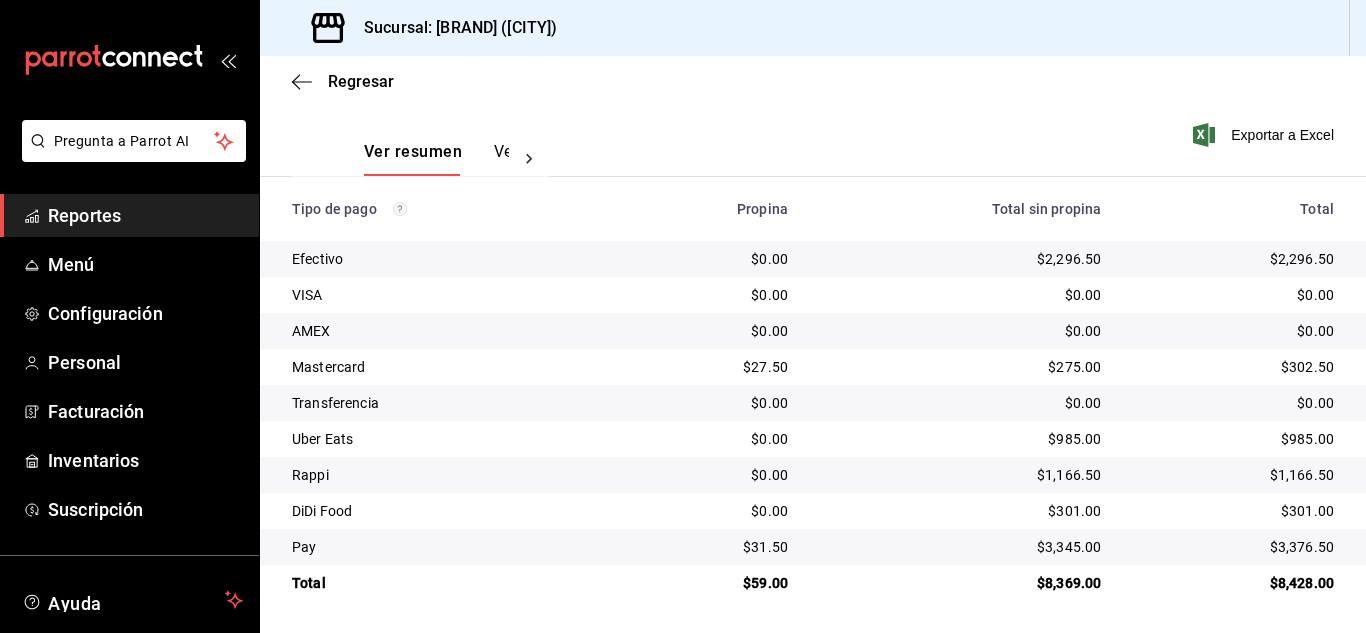 click on "Reportes" at bounding box center [145, 215] 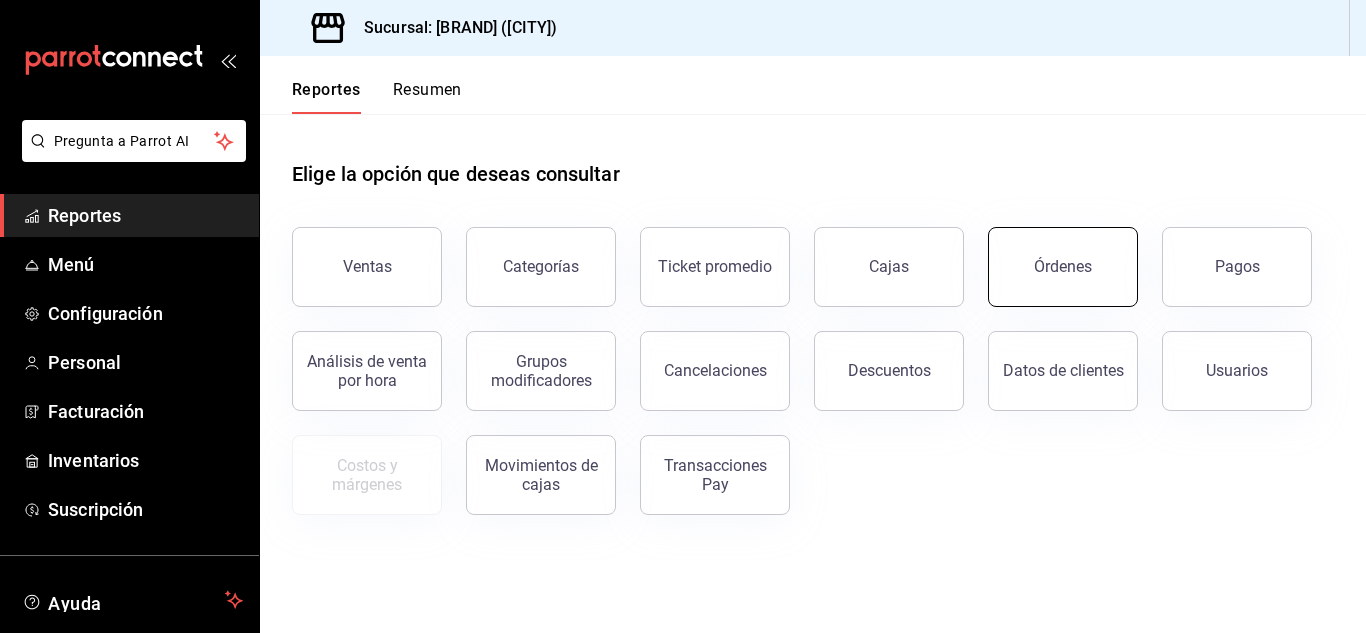 click on "Órdenes" at bounding box center (1063, 267) 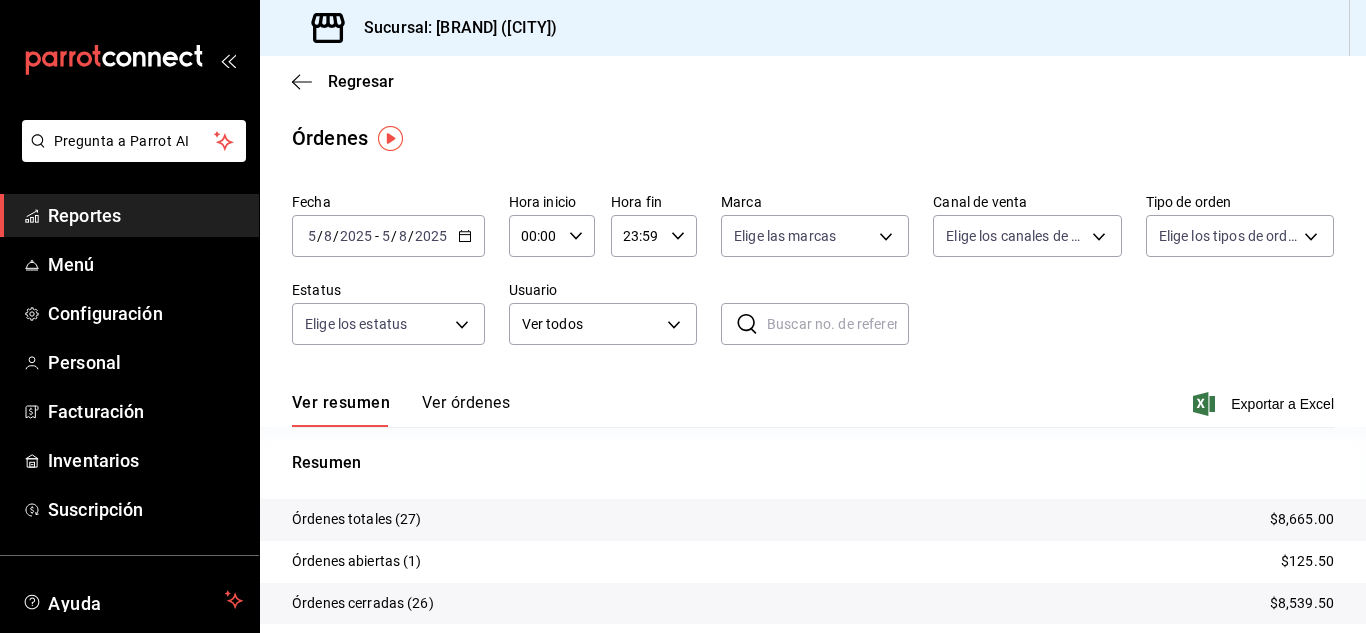 click on "Reportes" at bounding box center (145, 215) 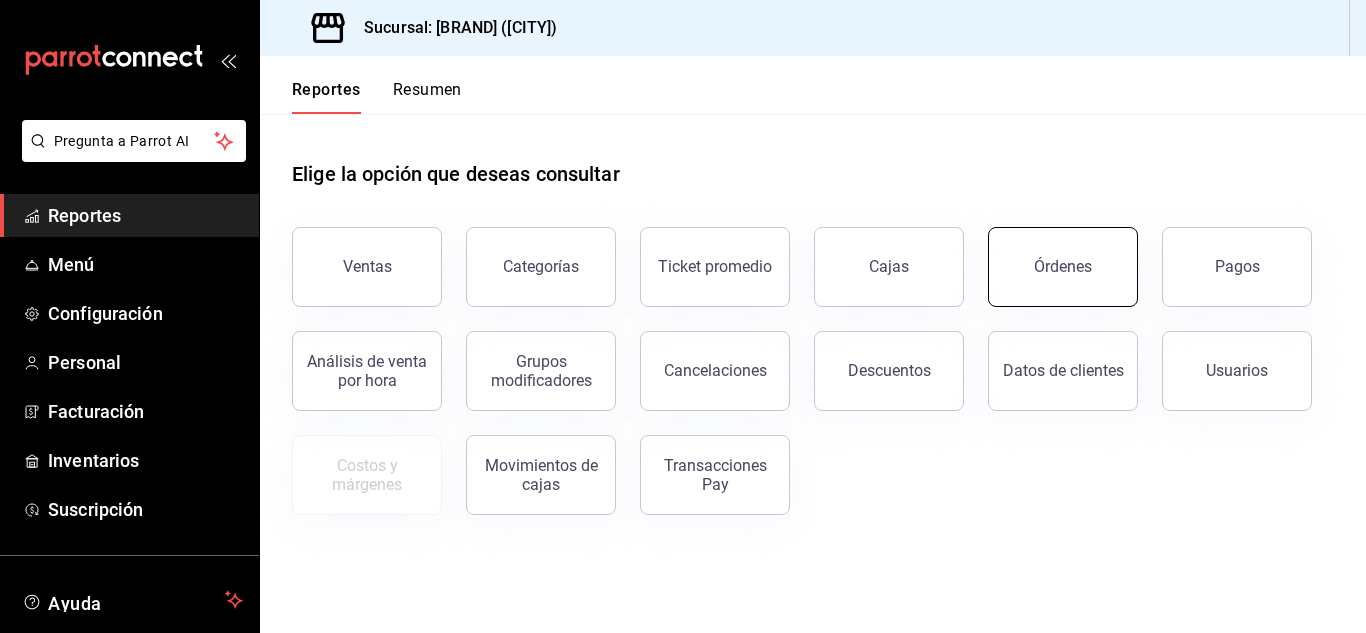 click on "Órdenes" at bounding box center [1063, 267] 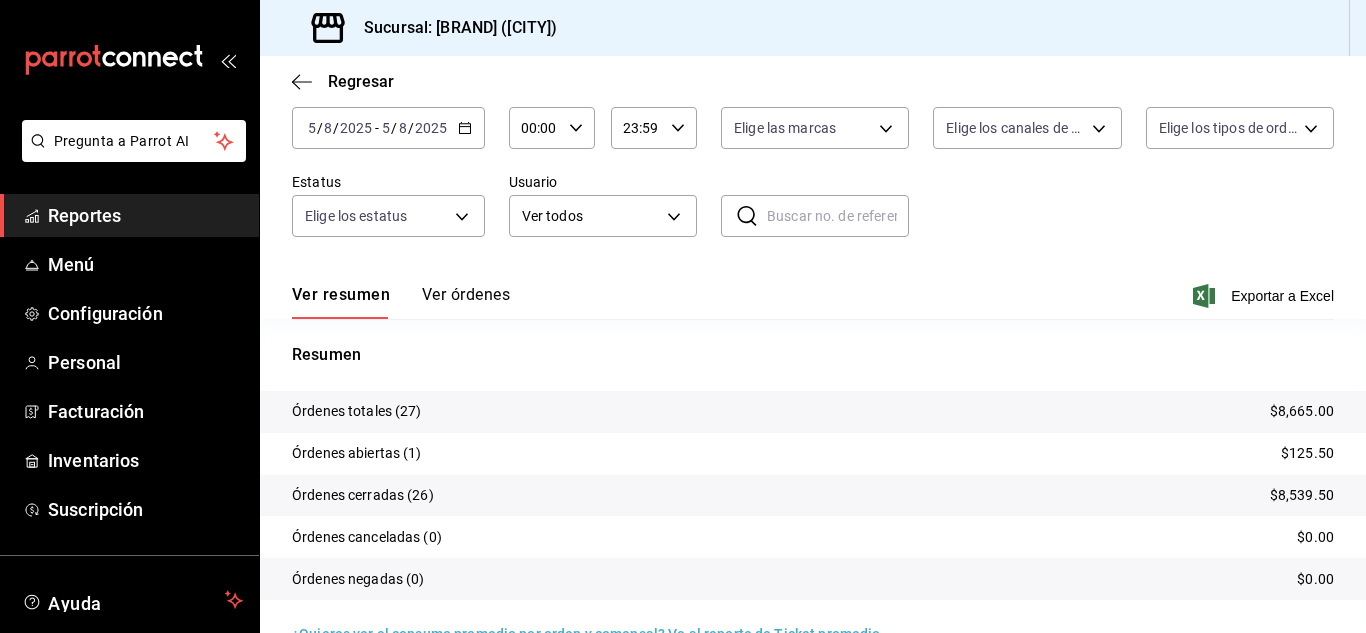 scroll, scrollTop: 152, scrollLeft: 0, axis: vertical 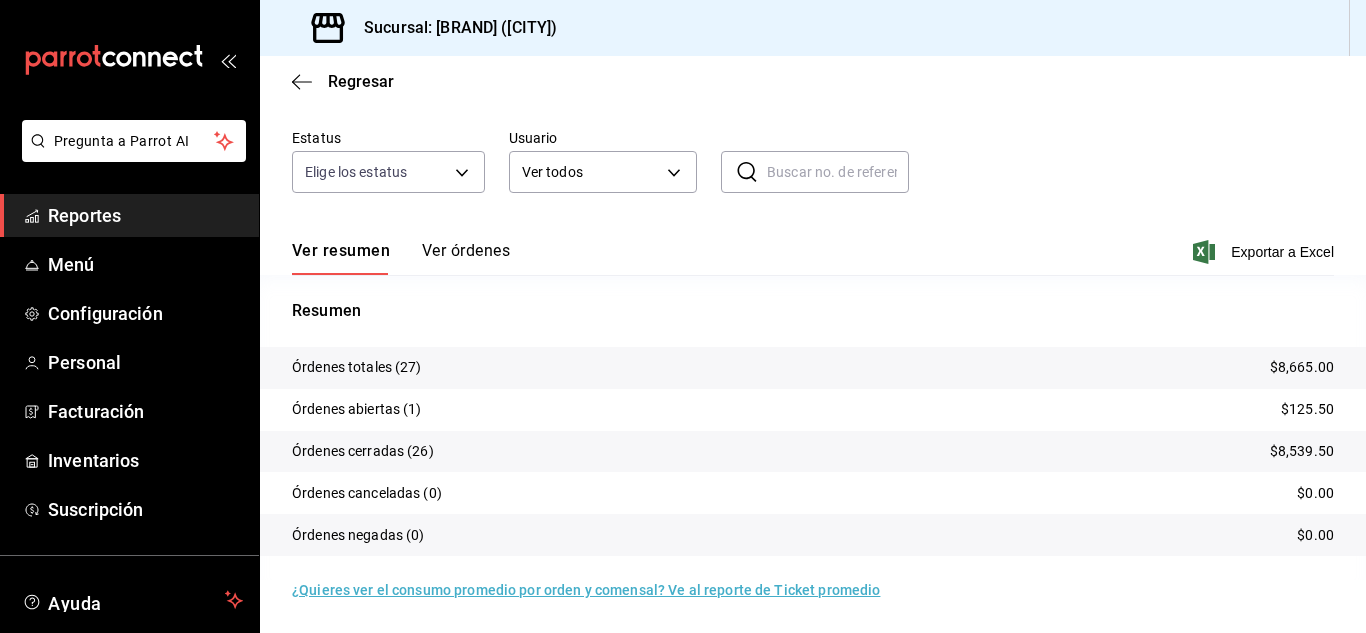 click on "Reportes" at bounding box center (145, 215) 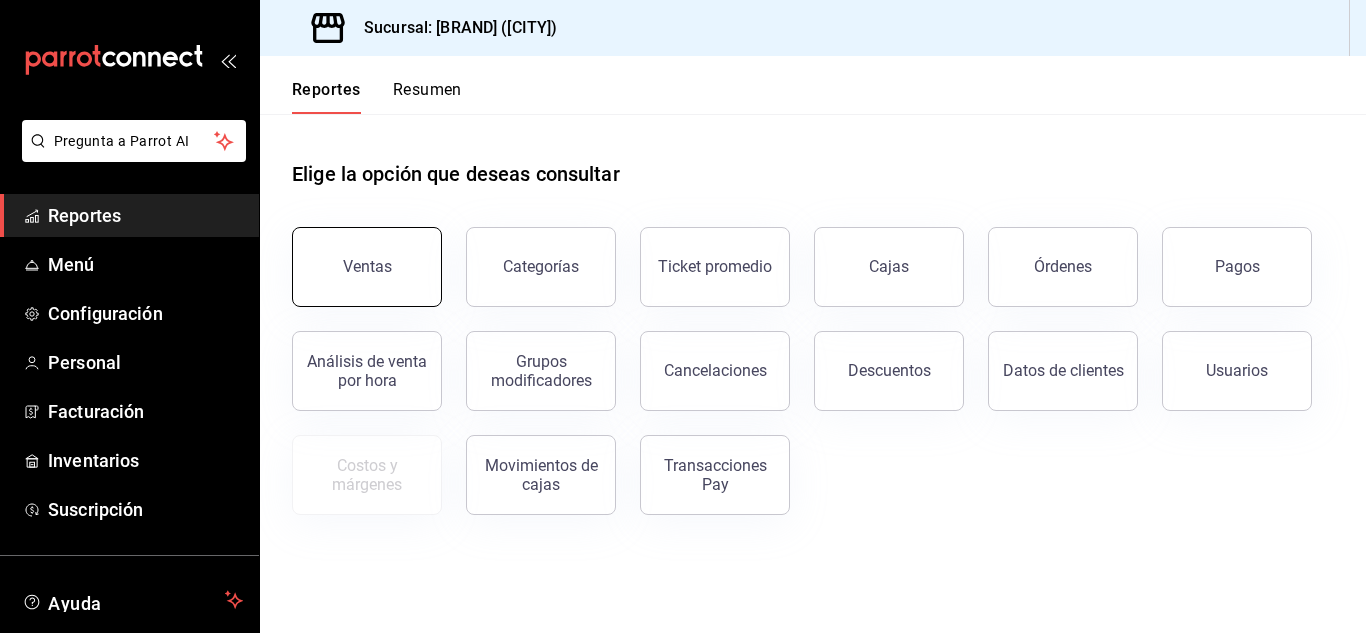 click on "Ventas" at bounding box center (367, 267) 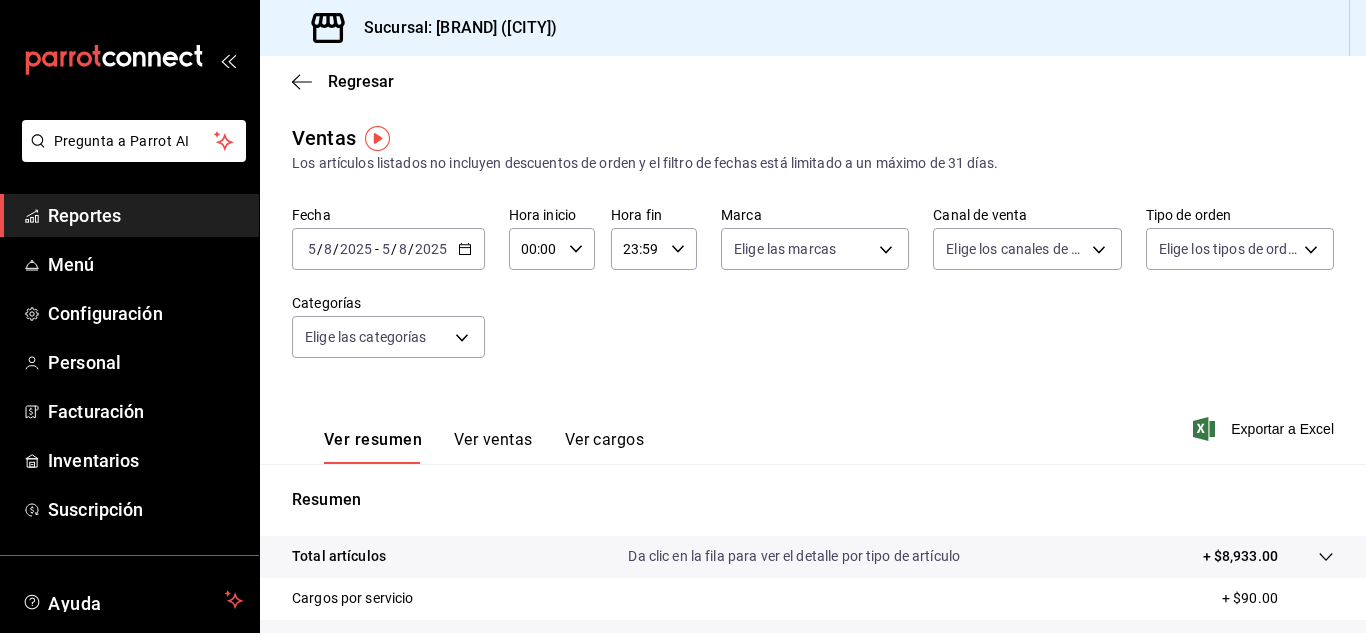 click on "Ver cargos" at bounding box center [605, 447] 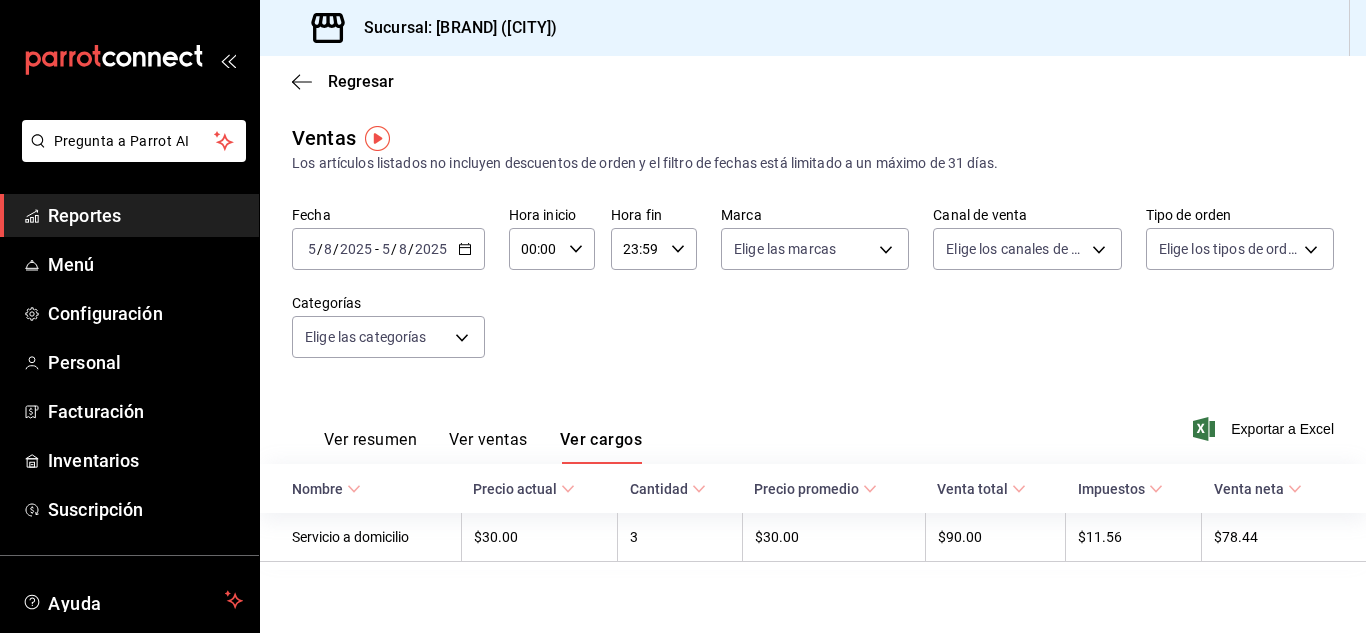 click on "Reportes" at bounding box center (145, 215) 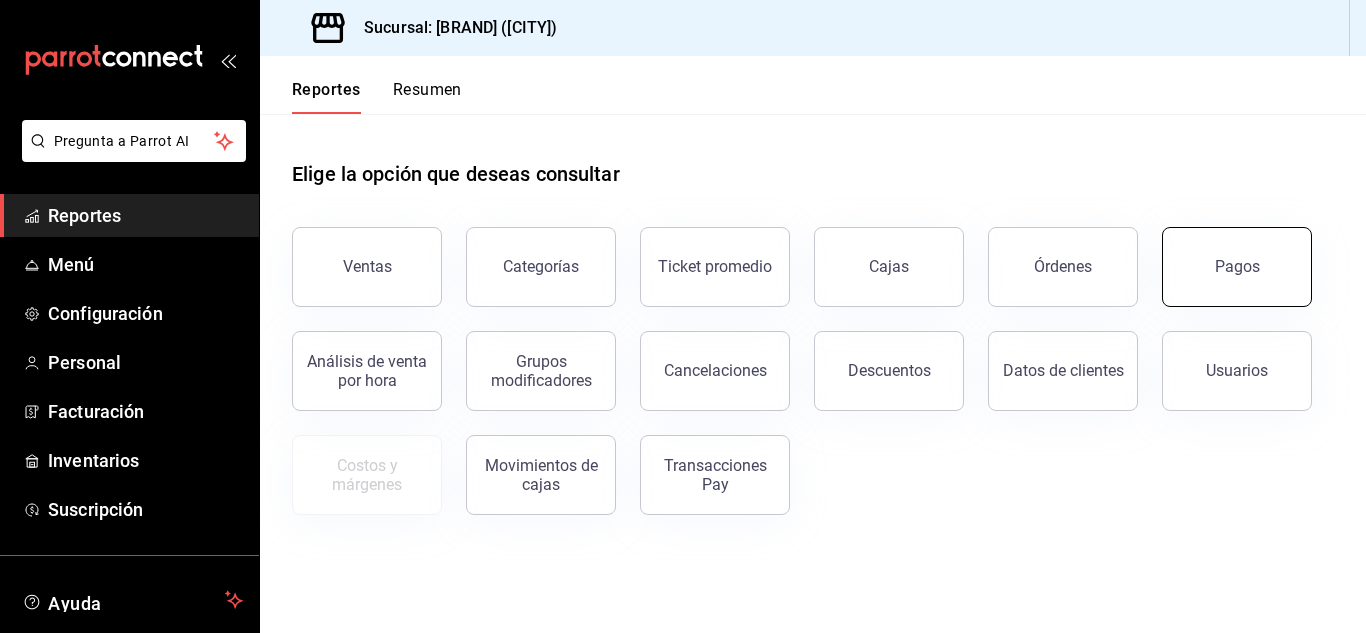 click on "Pagos" at bounding box center [1237, 267] 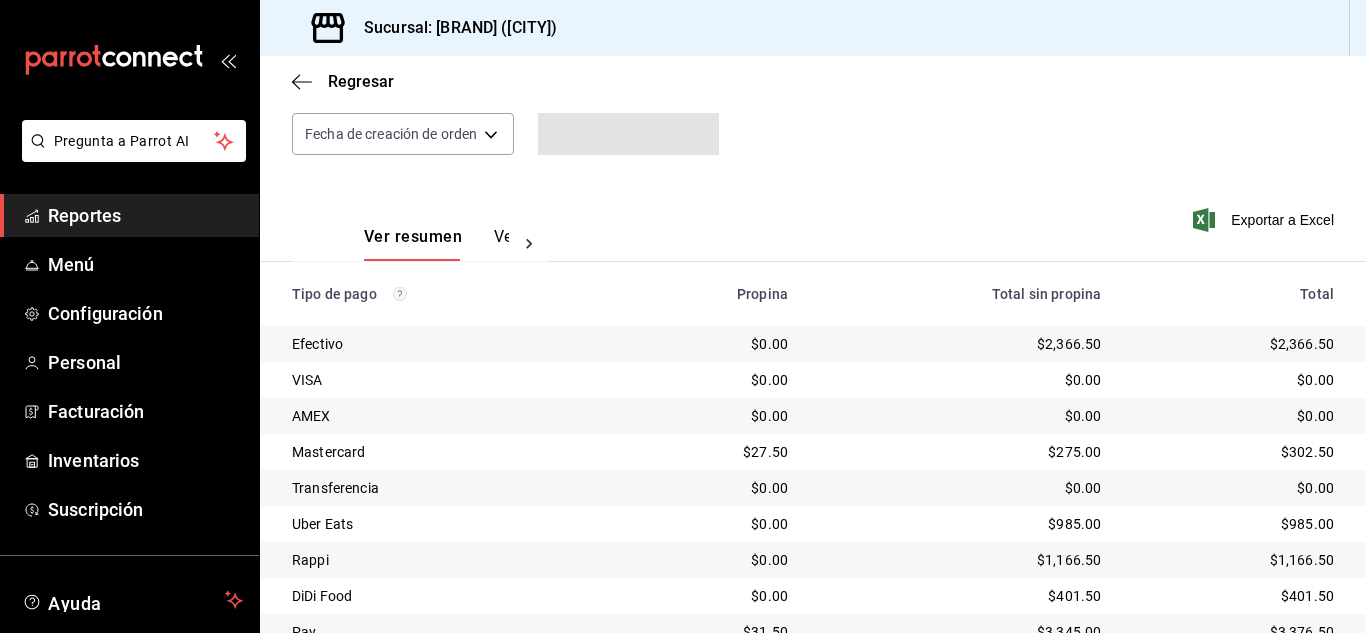 scroll, scrollTop: 286, scrollLeft: 0, axis: vertical 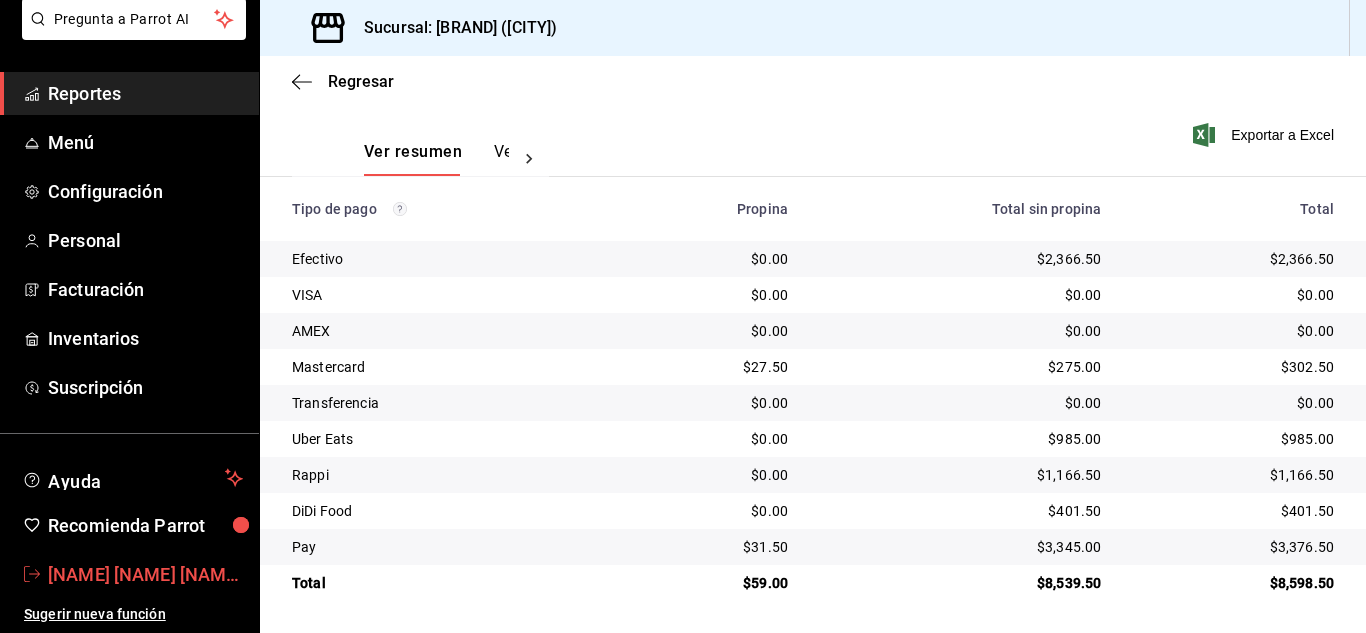 click on "[NAME] [NAME] [NAME] [NAME]" at bounding box center [145, 574] 